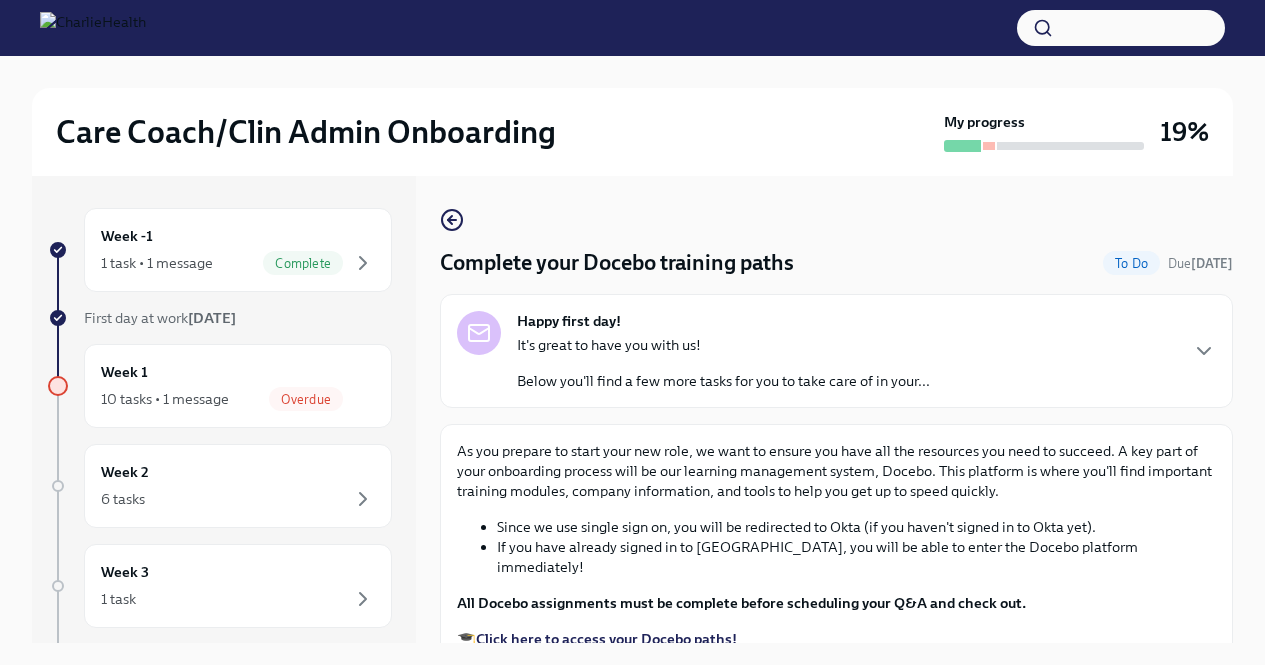 scroll, scrollTop: 34, scrollLeft: 0, axis: vertical 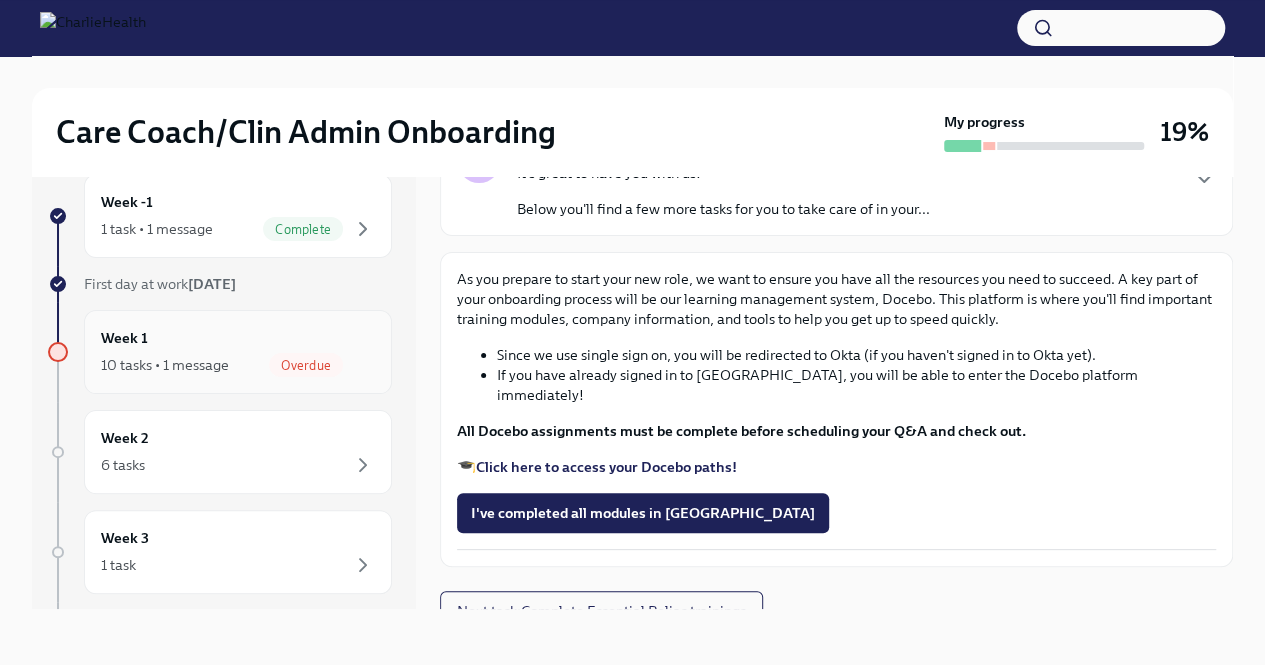click on "Week 1 10 tasks • 1 message Overdue" at bounding box center (238, 352) 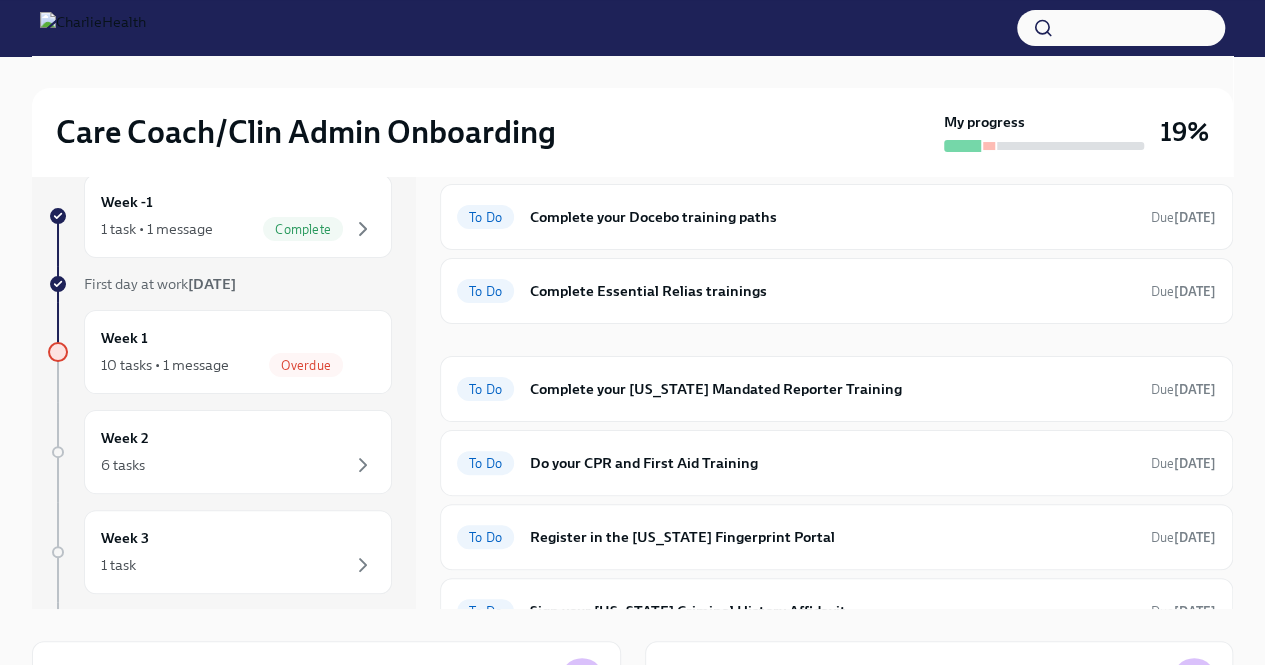 scroll, scrollTop: 247, scrollLeft: 0, axis: vertical 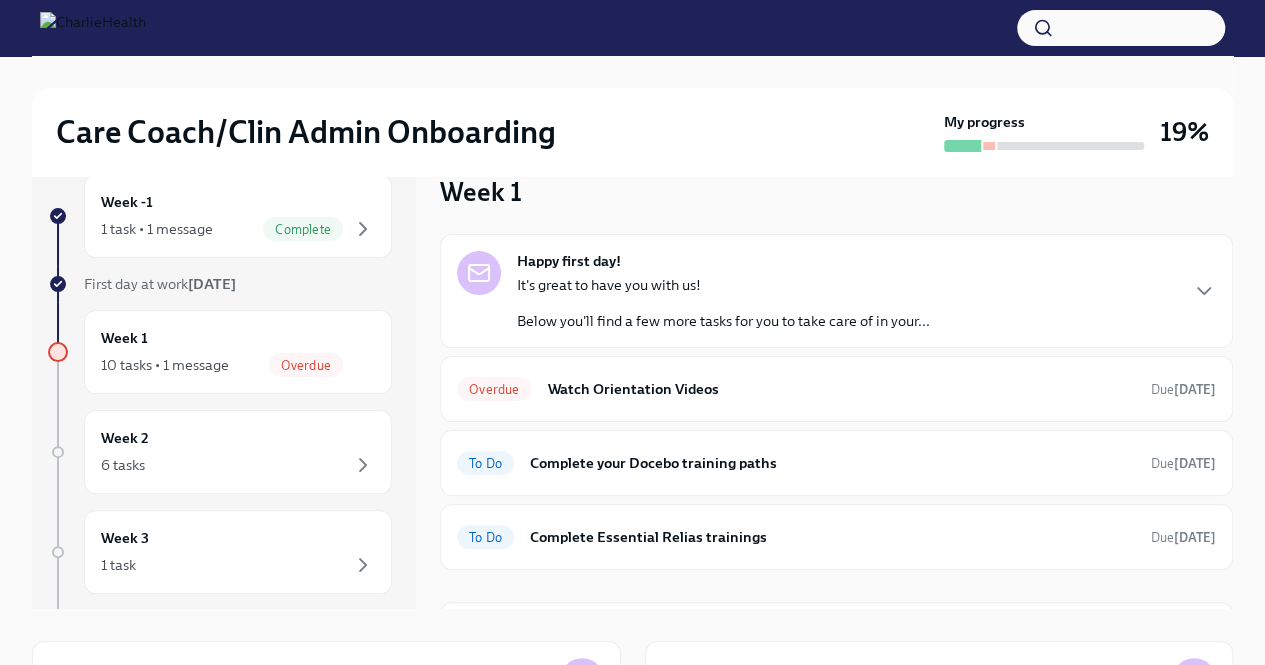 click on "Happy first day! It's great to have you with us!
Below you'll find a few more tasks for you to take care of in your..." at bounding box center [836, 291] 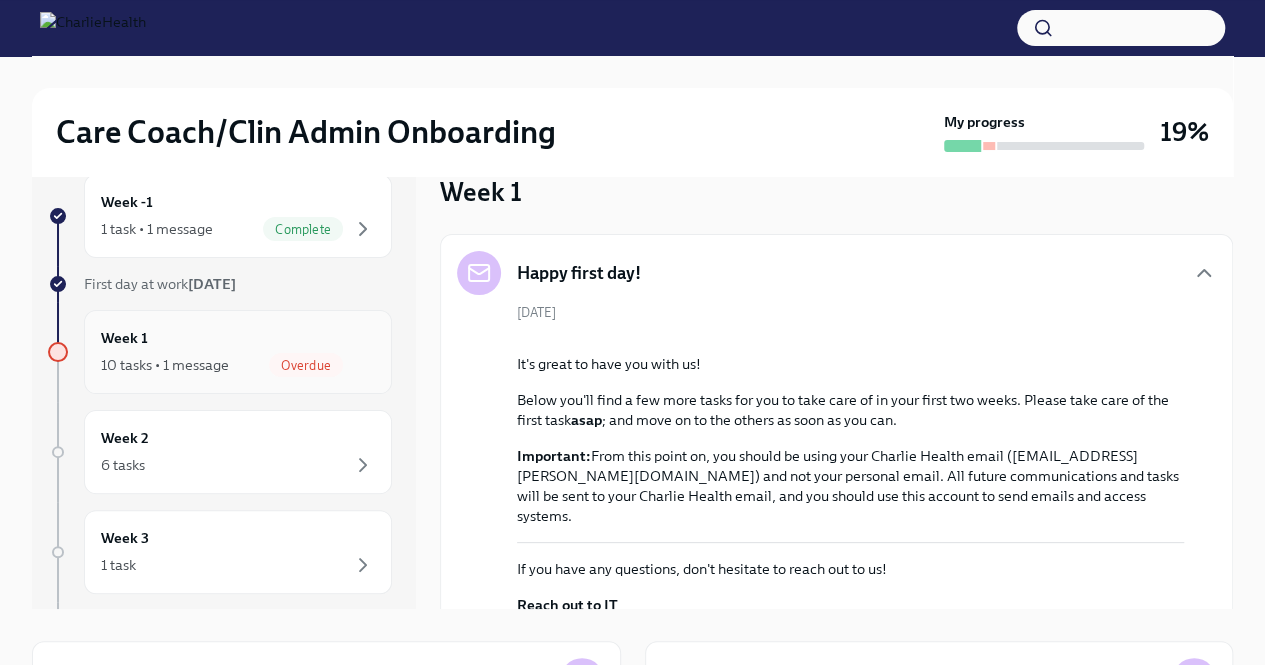 click on "Overdue" at bounding box center [322, 365] 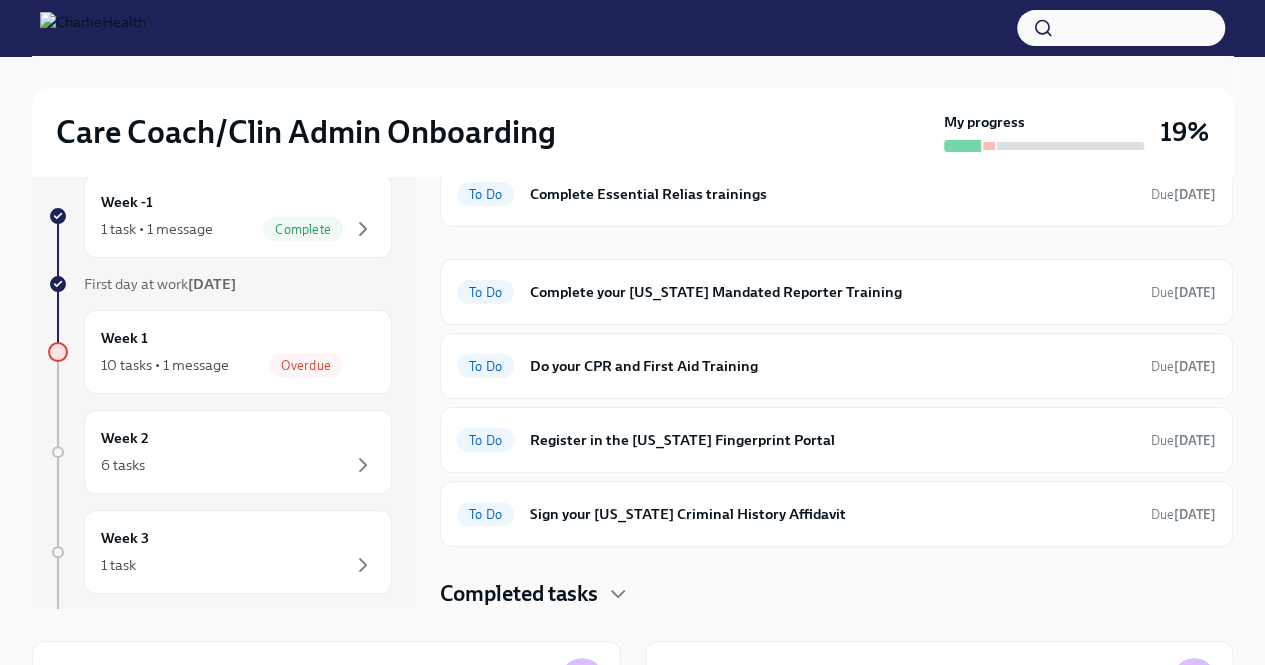 scroll, scrollTop: 710, scrollLeft: 0, axis: vertical 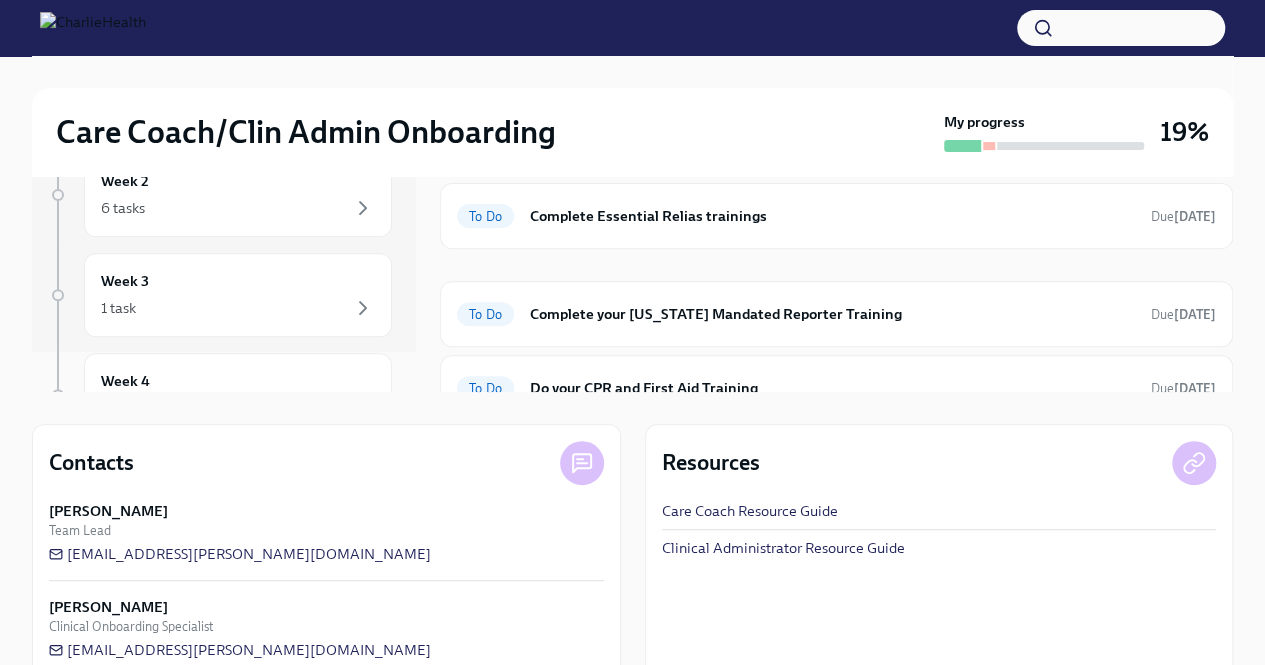 click on "Overdue Watch Orientation Videos Due  [DATE]" at bounding box center [836, 68] 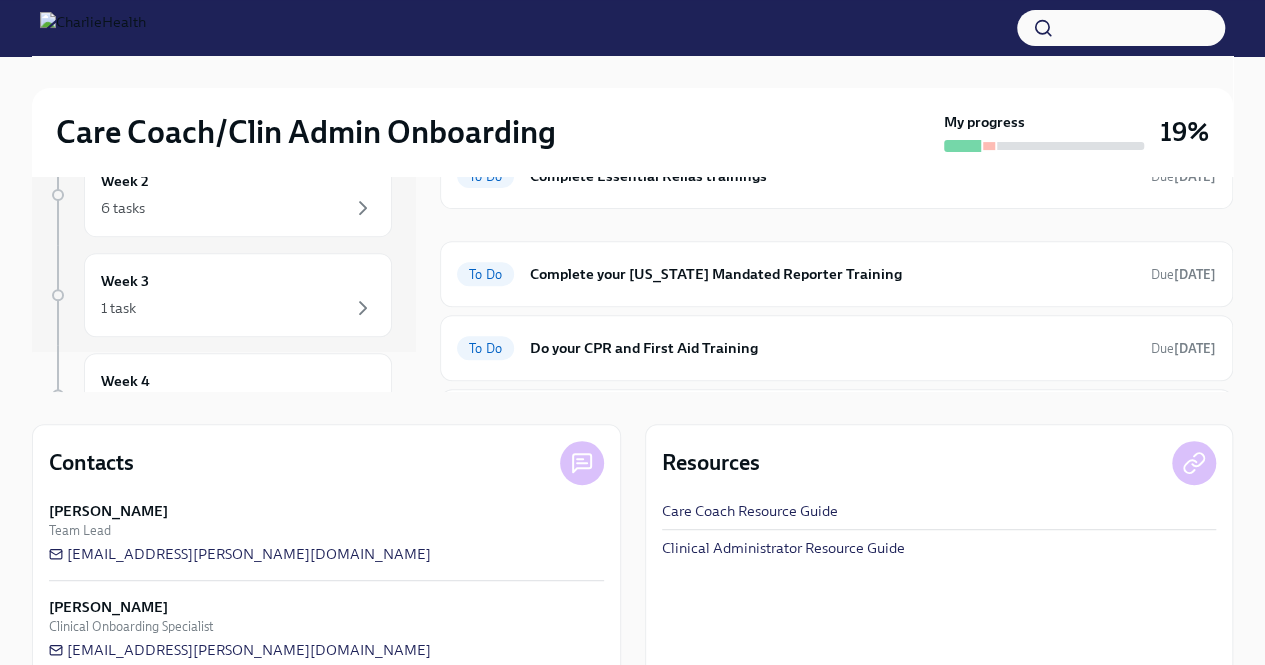 scroll, scrollTop: 524, scrollLeft: 0, axis: vertical 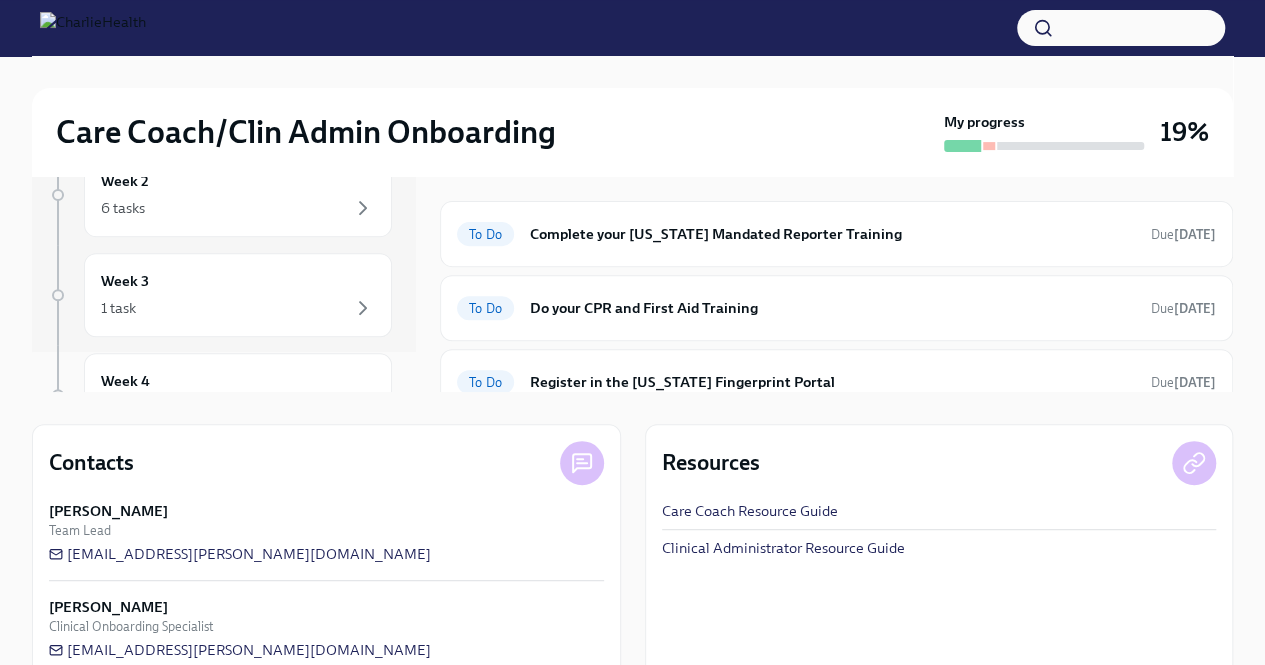 click on "Overdue Watch Orientation Videos Due  [DATE]" at bounding box center [836, -12] 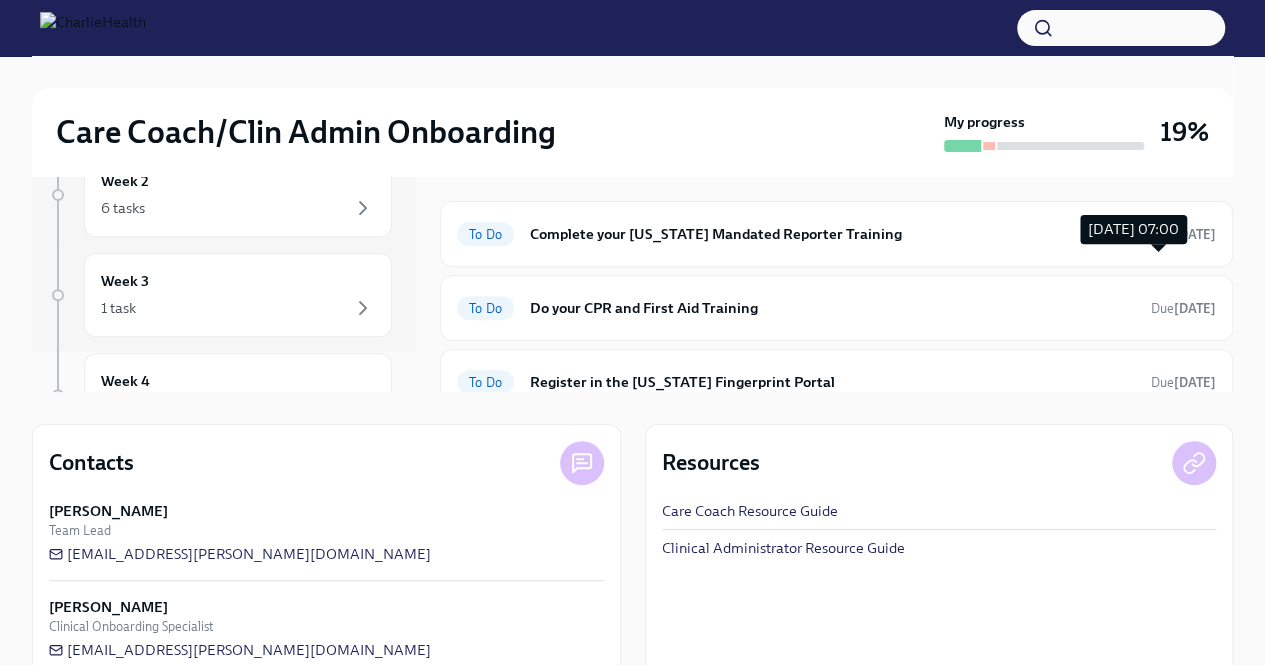 click on "[DATE]" at bounding box center [1195, -12] 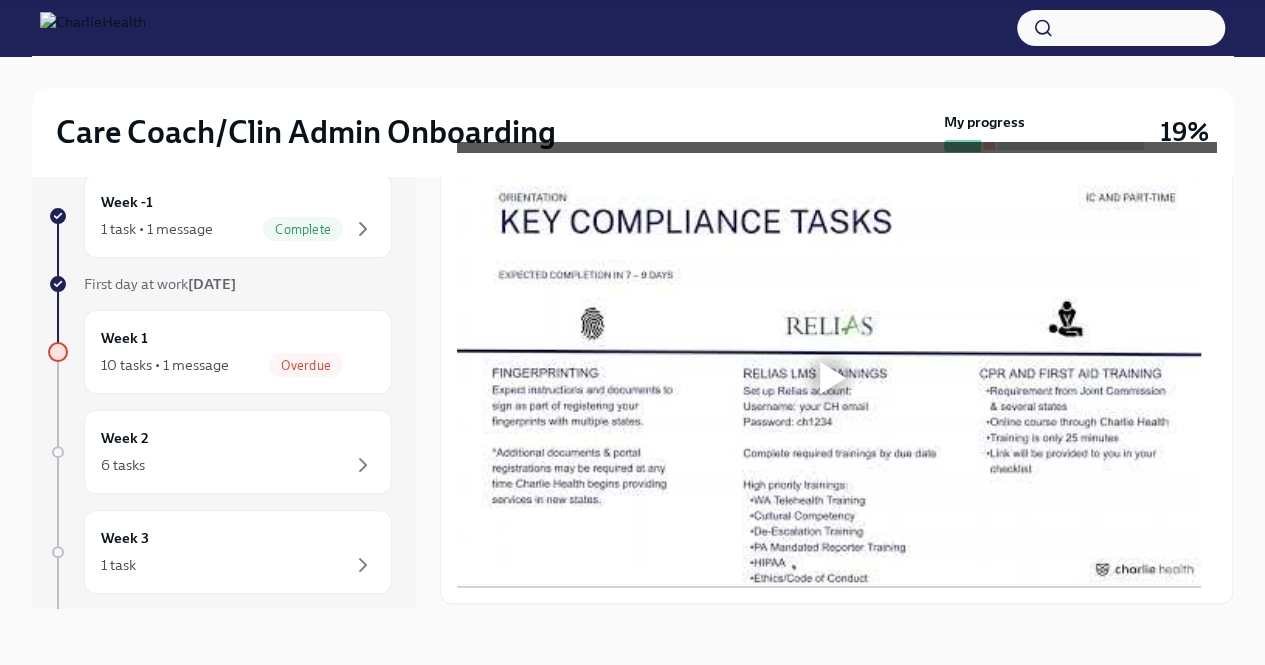 scroll, scrollTop: 862, scrollLeft: 0, axis: vertical 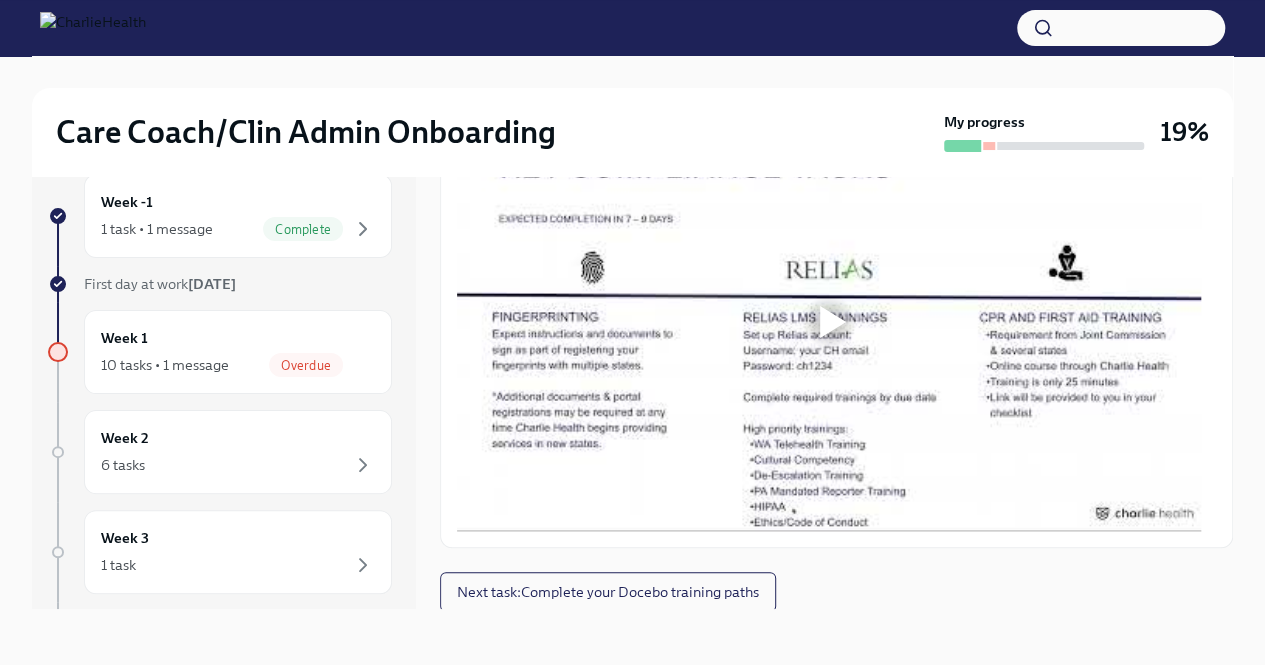 click at bounding box center (833, 322) 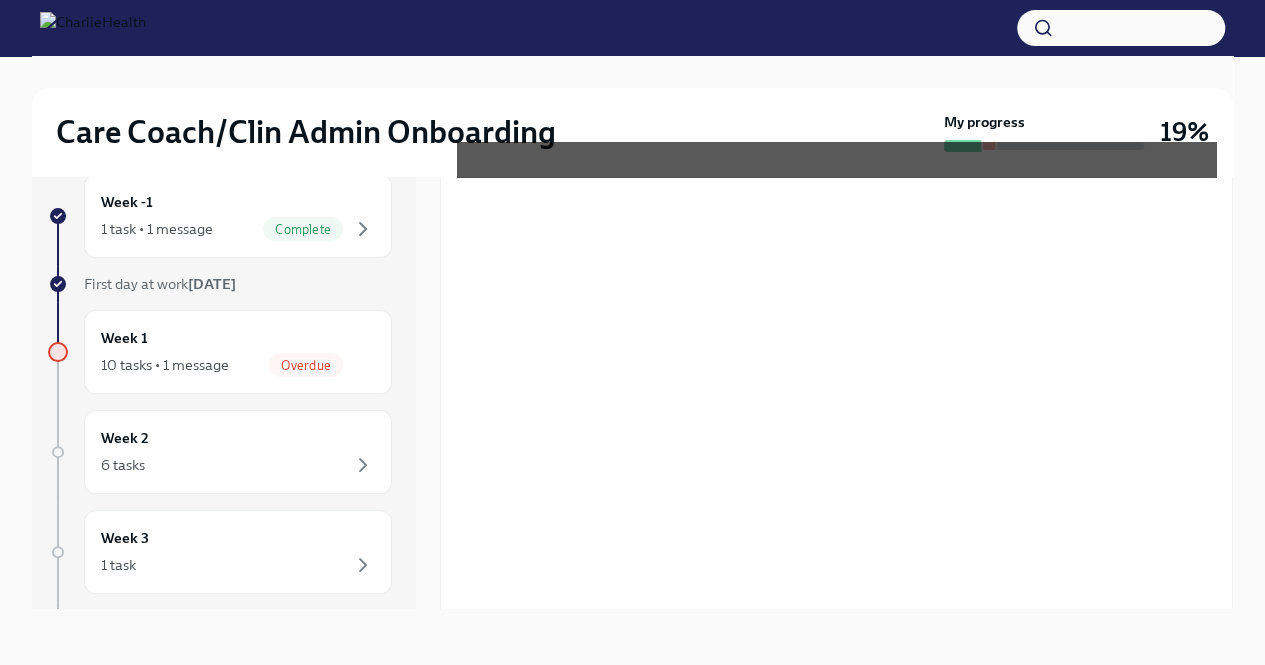 scroll, scrollTop: 862, scrollLeft: 0, axis: vertical 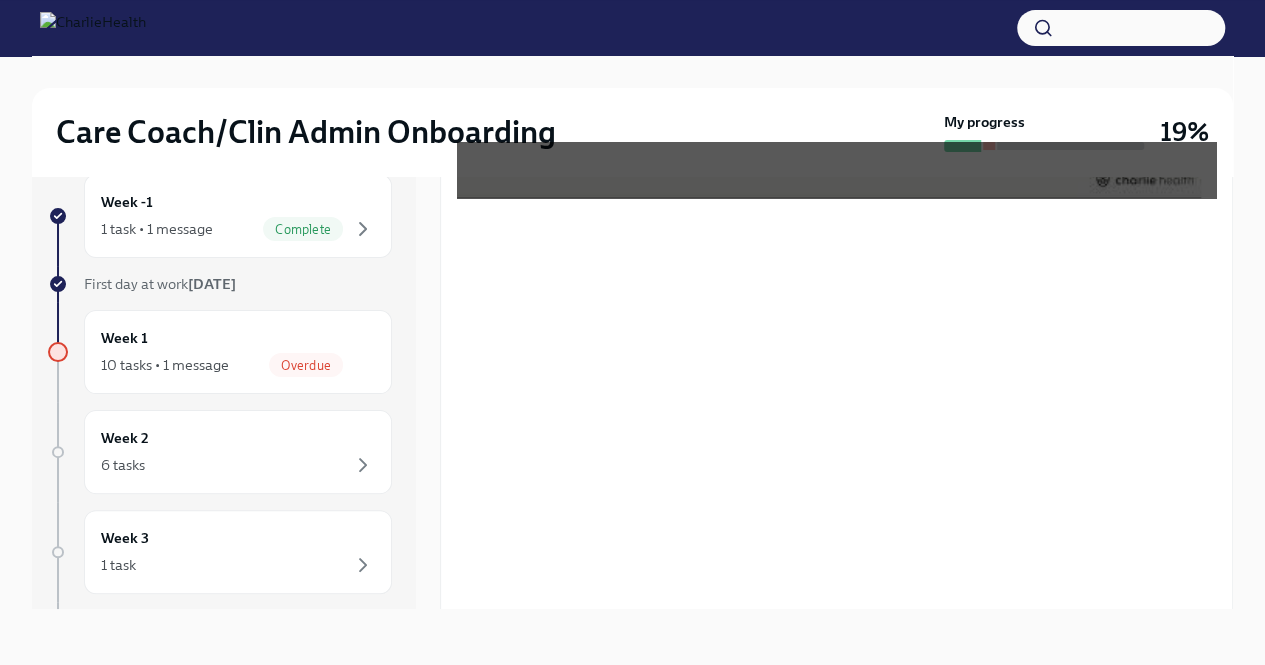 drag, startPoint x: 1232, startPoint y: 430, endPoint x: 1234, endPoint y: 453, distance: 23.086792 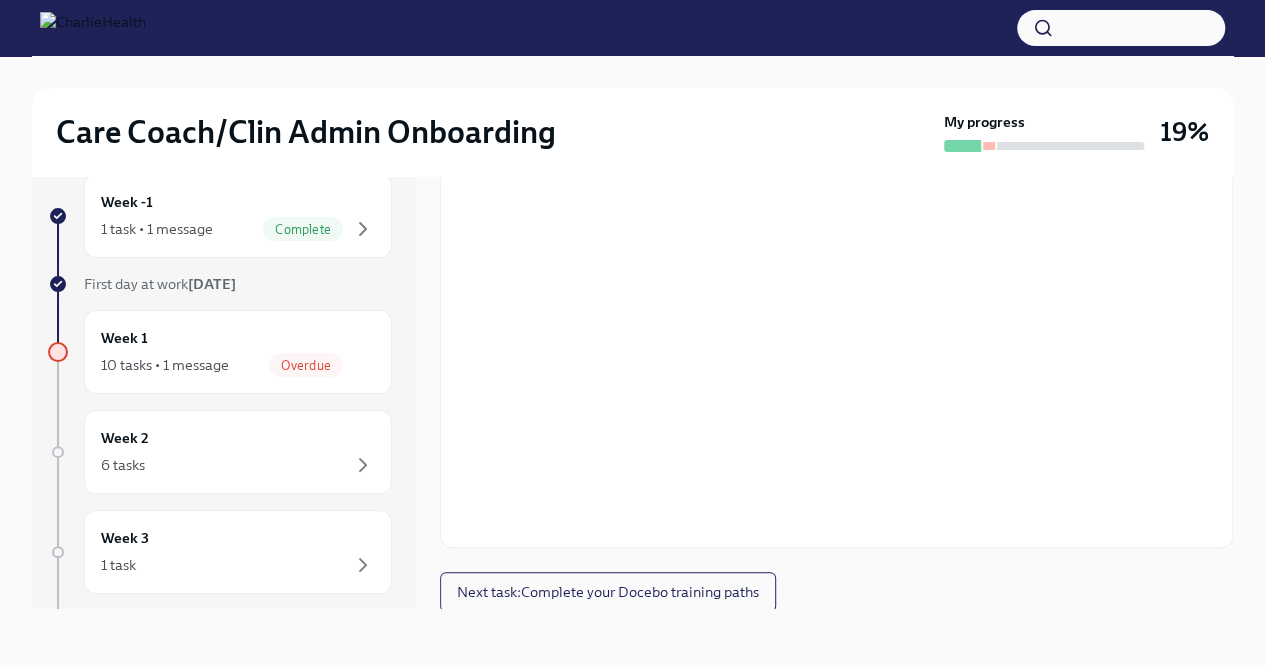 drag, startPoint x: 624, startPoint y: 594, endPoint x: 812, endPoint y: 621, distance: 189.92894 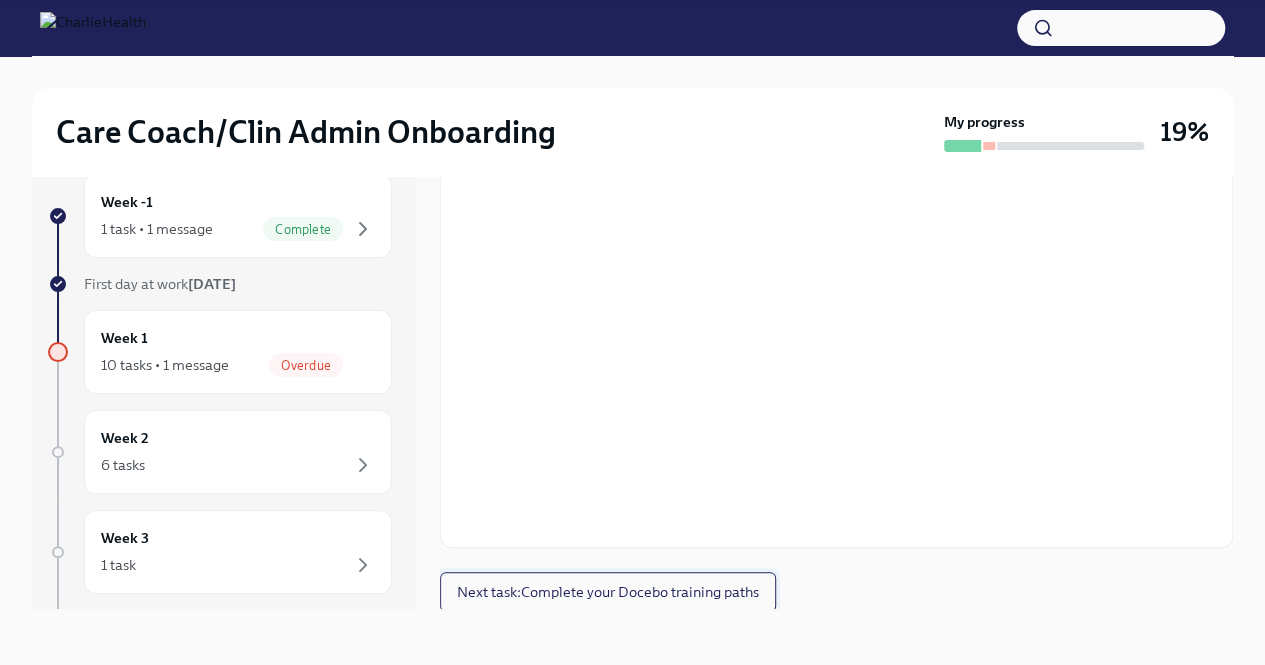 click on "Next task :  Complete your Docebo training paths" at bounding box center (608, 592) 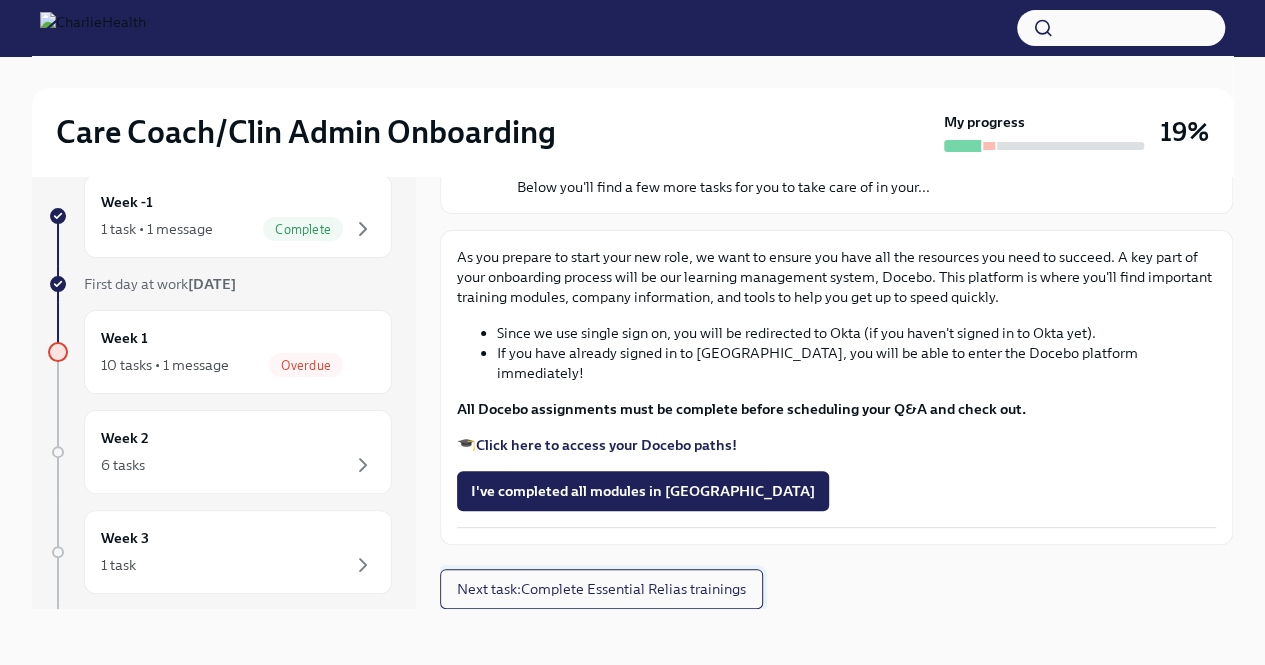 scroll, scrollTop: 0, scrollLeft: 0, axis: both 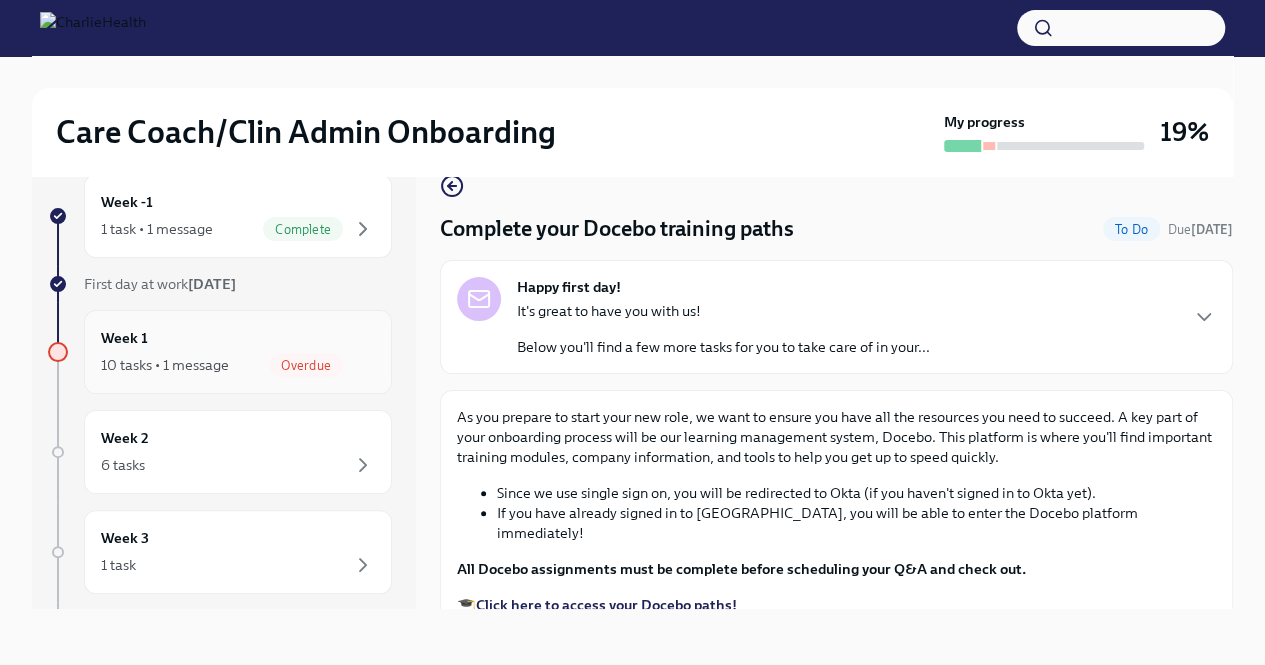 click on "Week 1 10 tasks • 1 message Overdue" at bounding box center [238, 352] 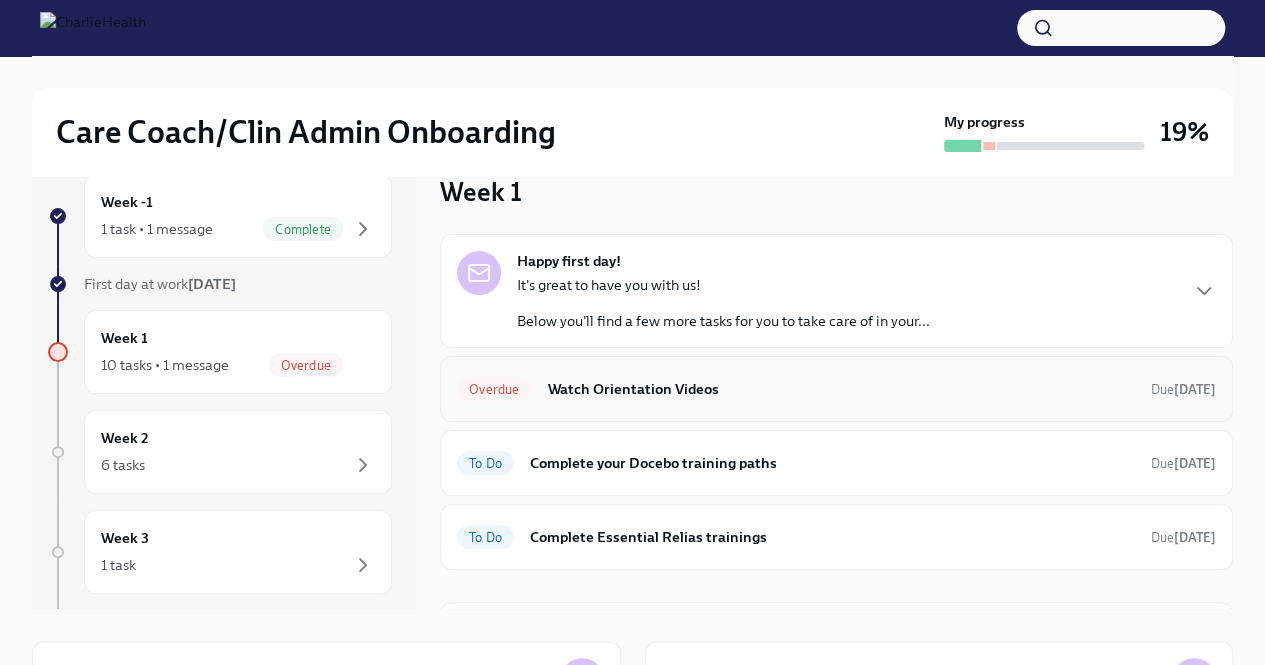click on "Watch Orientation Videos" at bounding box center (841, 389) 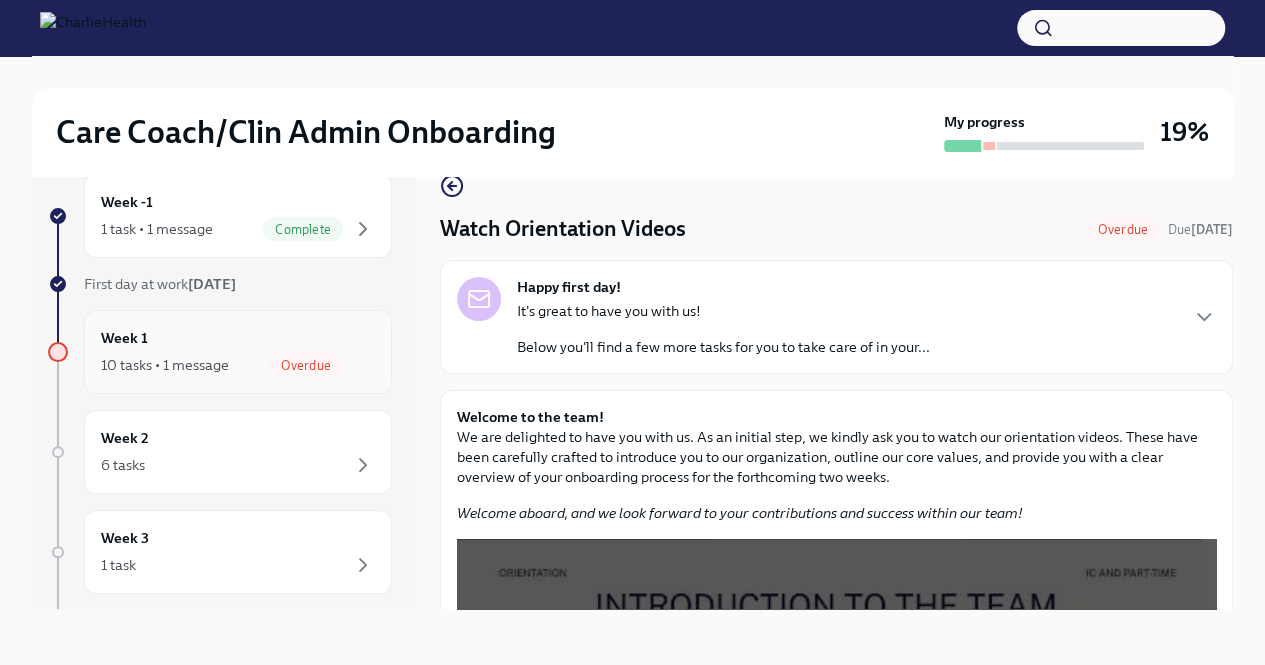 click on "Overdue" at bounding box center [306, 365] 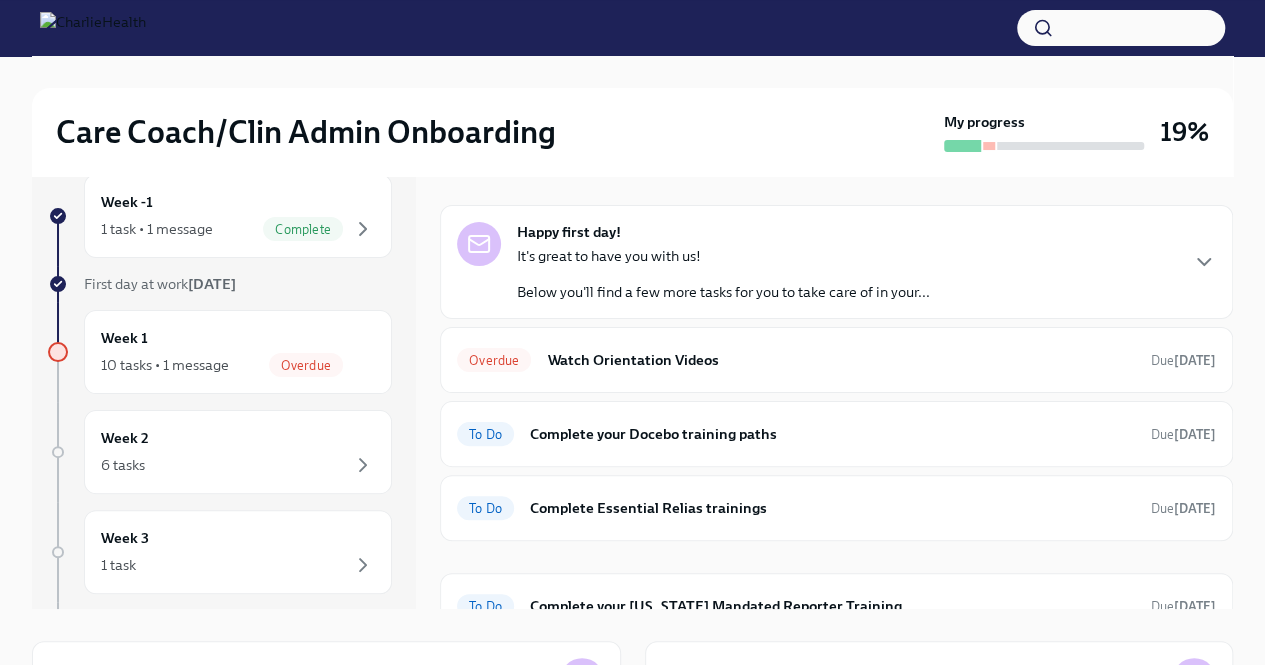 scroll, scrollTop: 0, scrollLeft: 0, axis: both 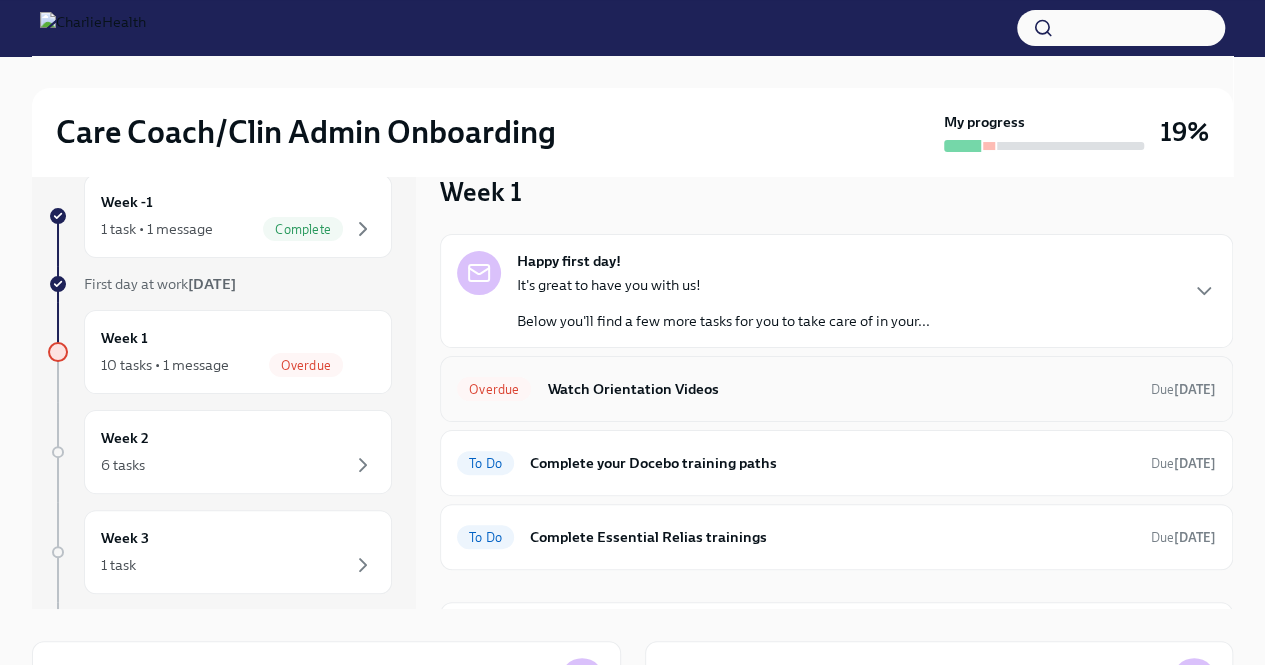 click on "Watch Orientation Videos" at bounding box center [841, 389] 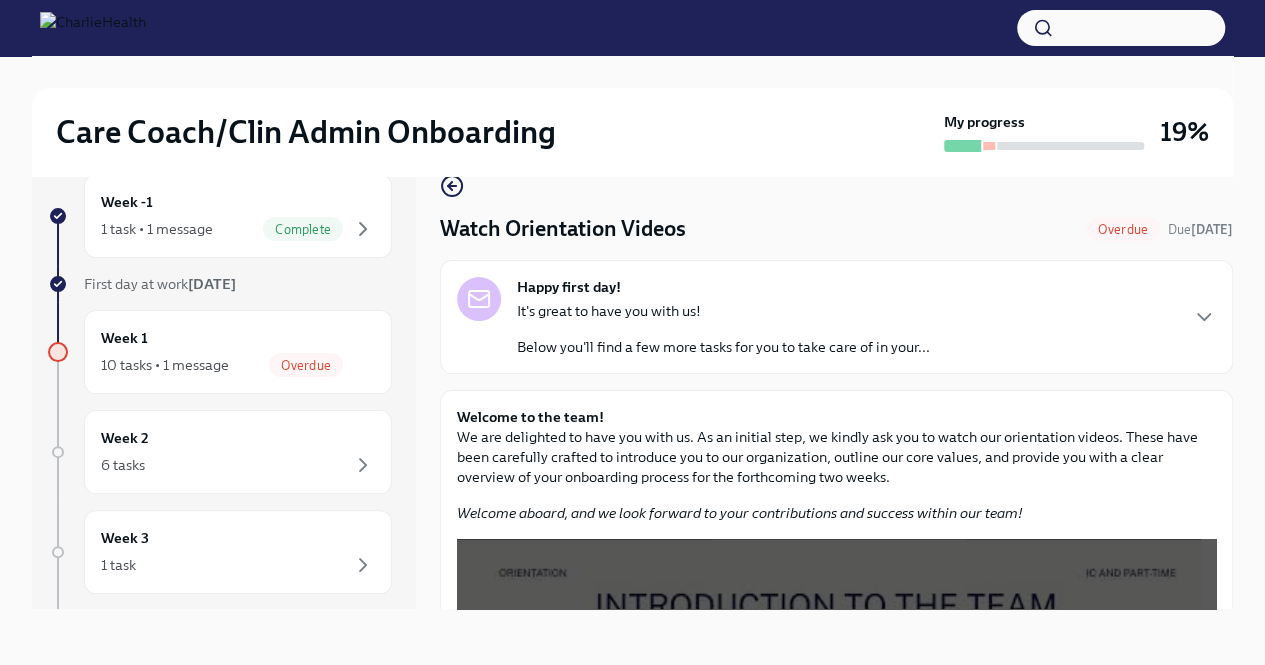 click on "Happy first day! It's great to have you with us!
Below you'll find a few more tasks for you to take care of in your..." at bounding box center (836, 317) 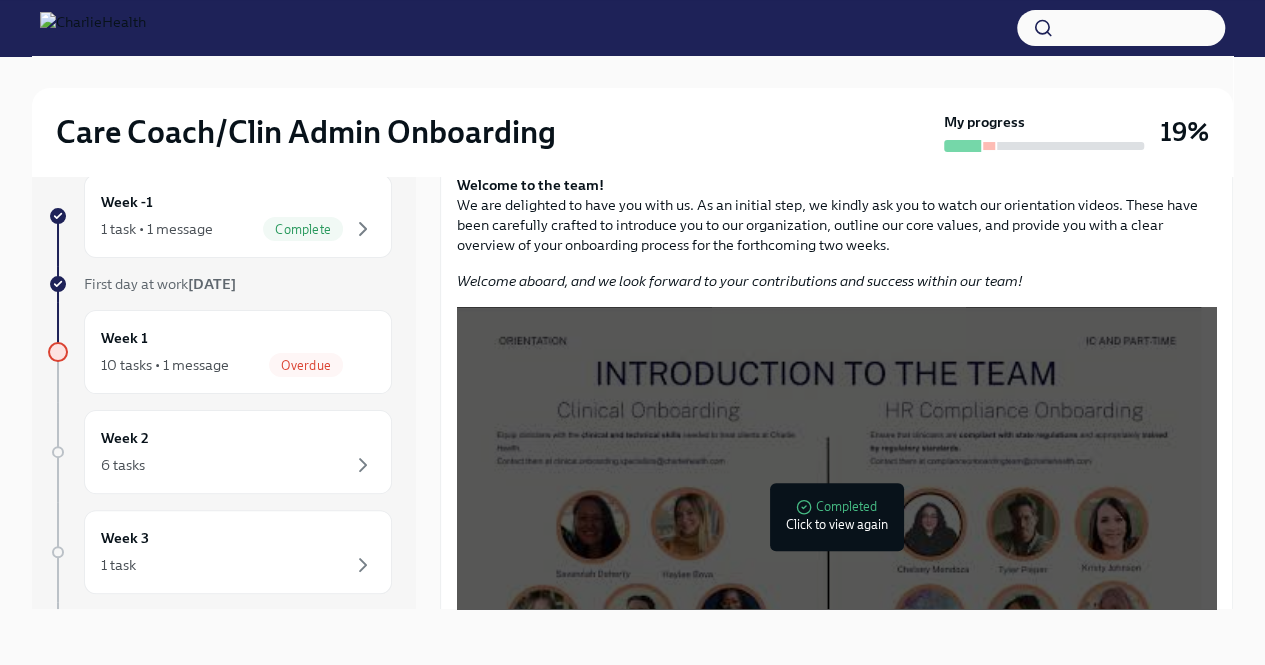 scroll, scrollTop: 578, scrollLeft: 0, axis: vertical 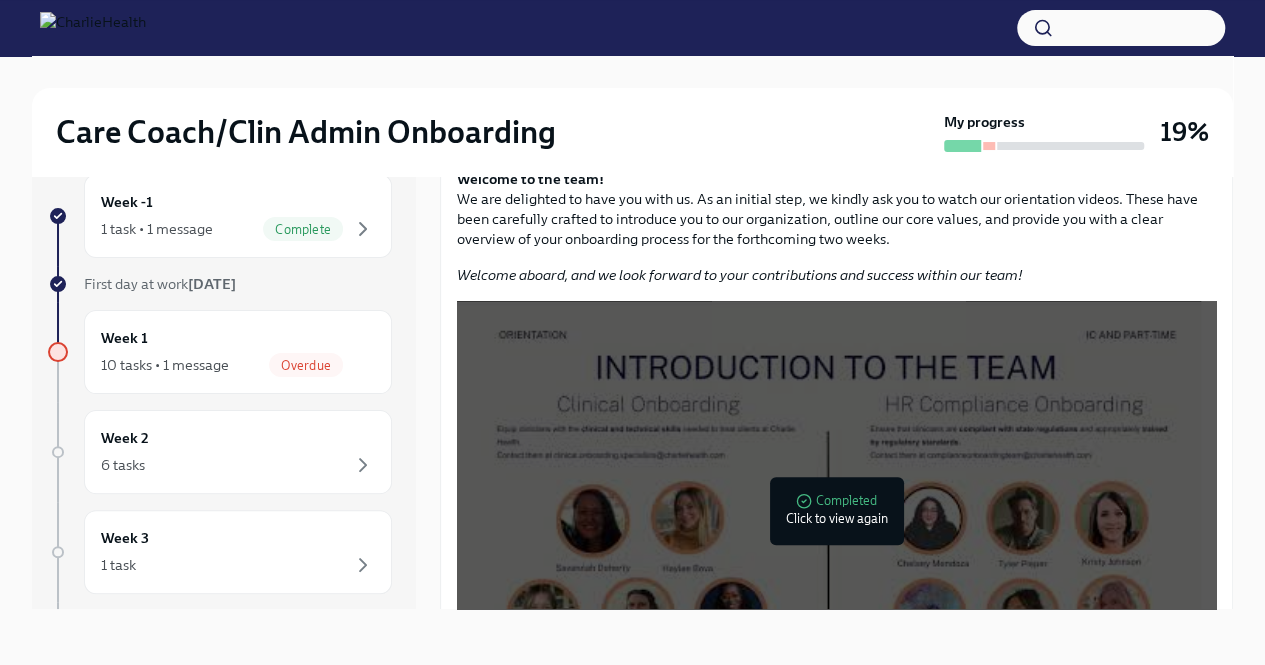 click on "Compliance Orientation" at bounding box center (887, 109) 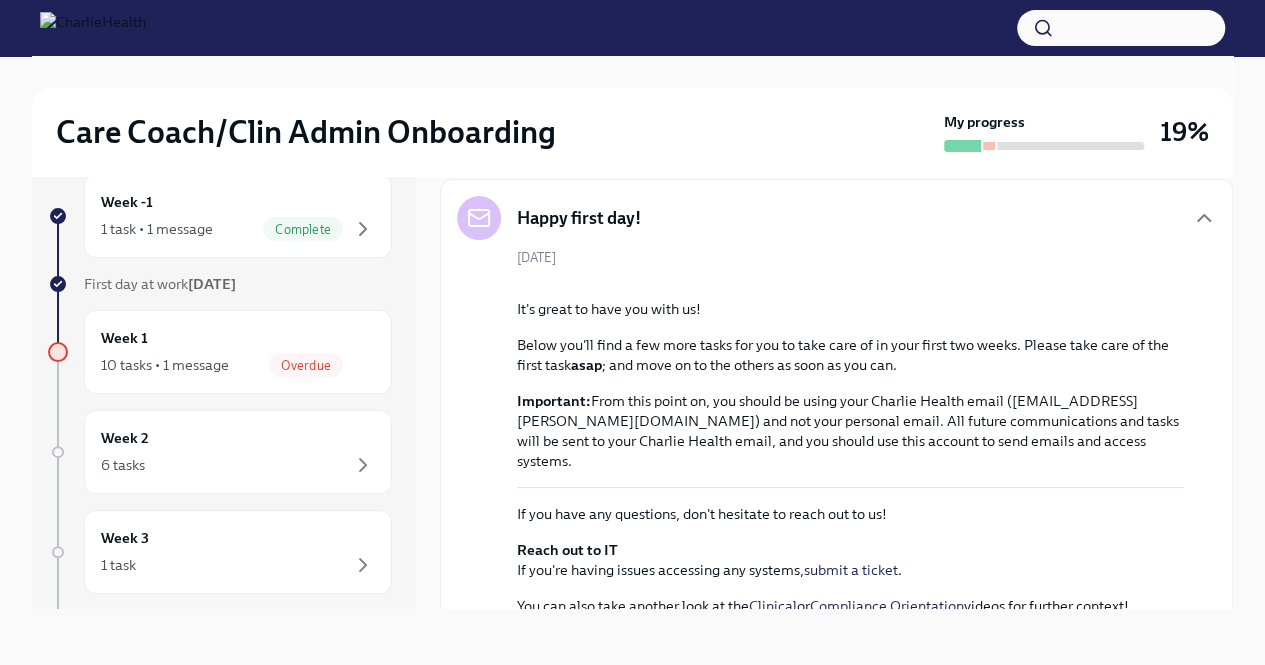 scroll, scrollTop: 0, scrollLeft: 0, axis: both 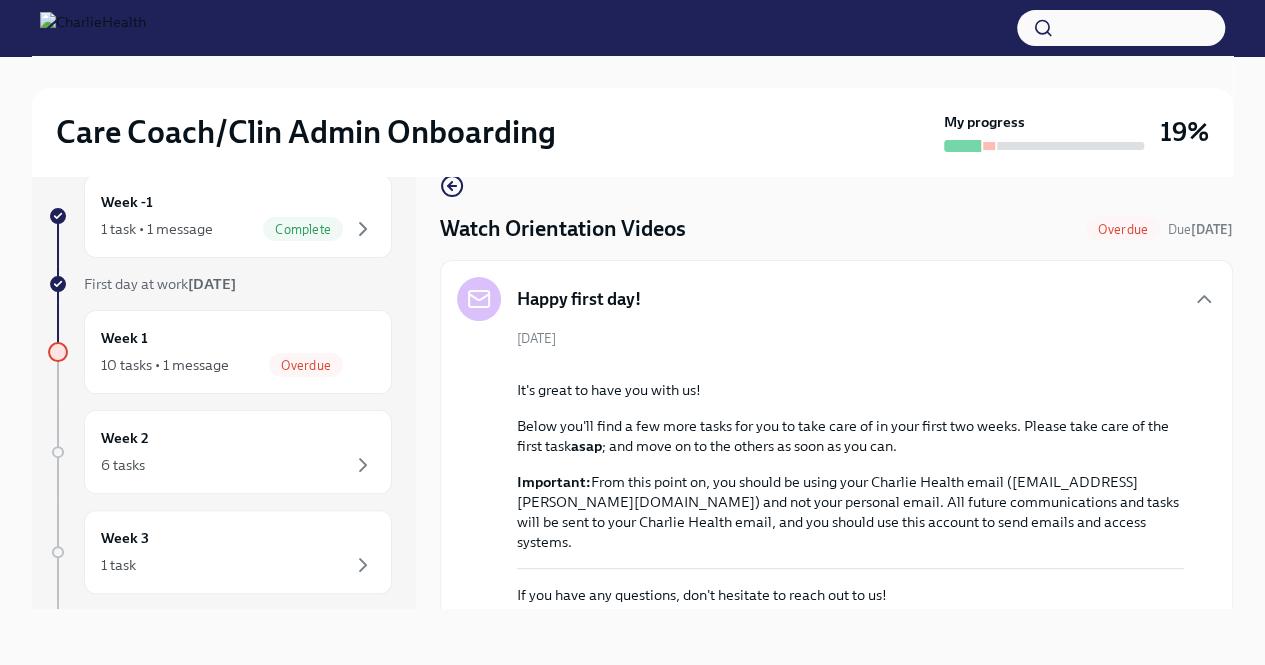 click on "Overdue" at bounding box center [1123, 229] 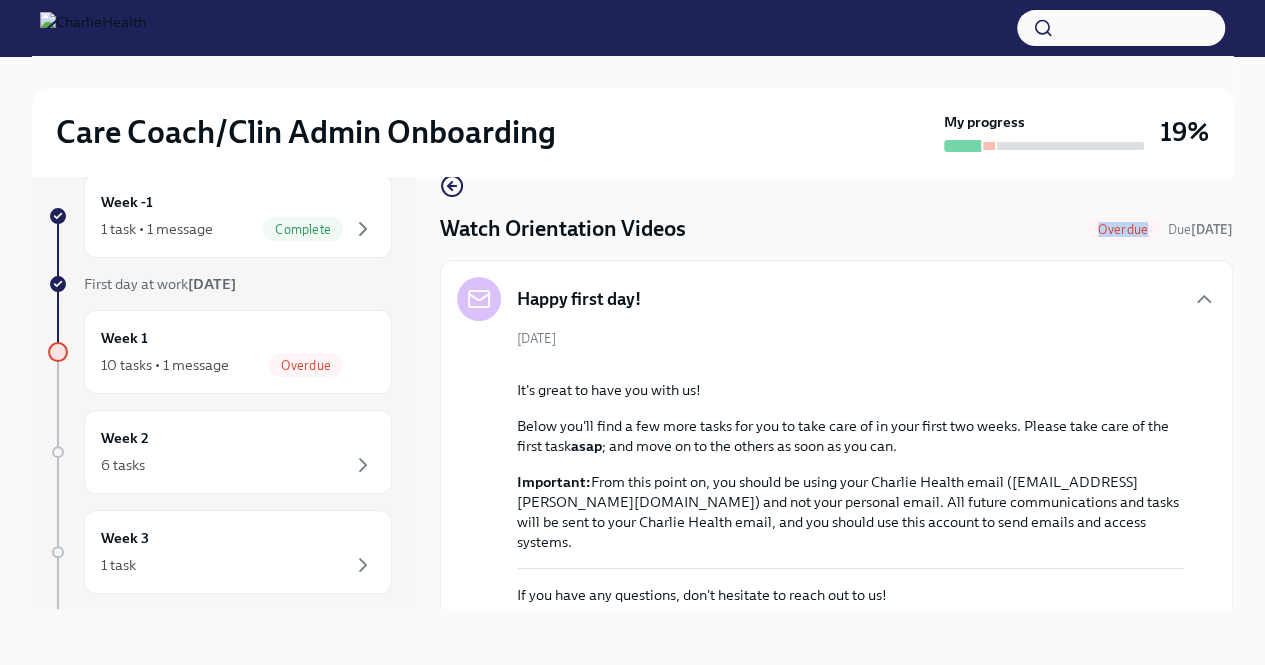 click on "Overdue" at bounding box center (1123, 229) 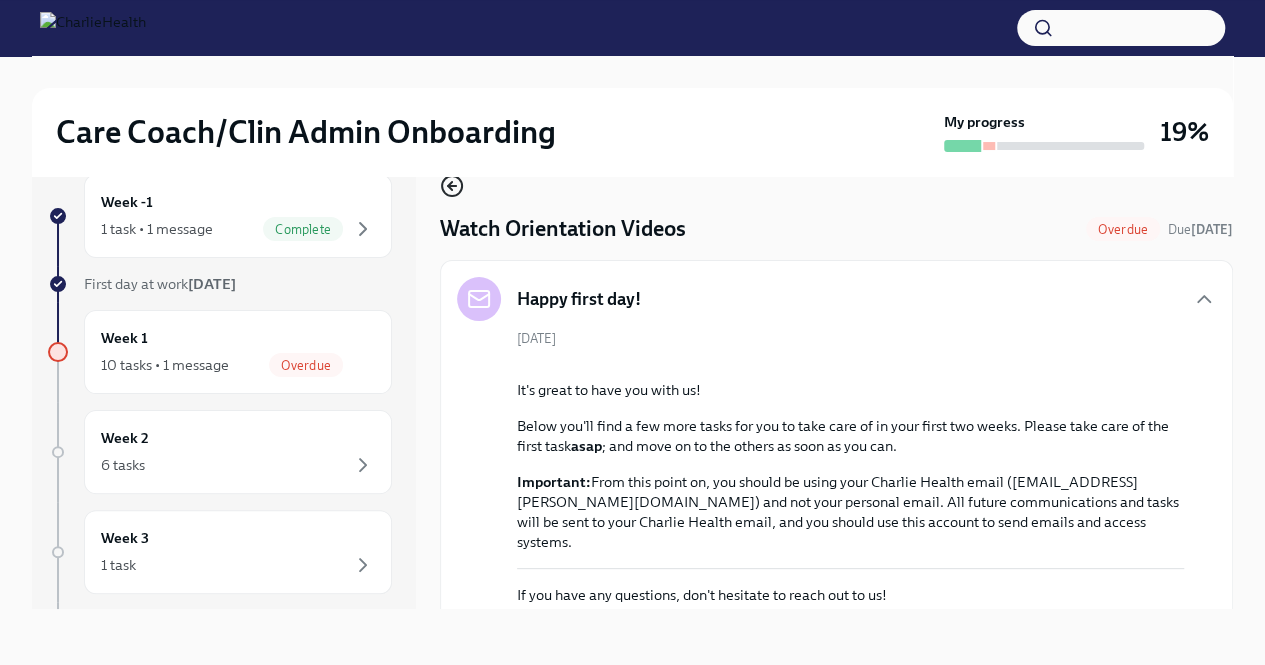 click 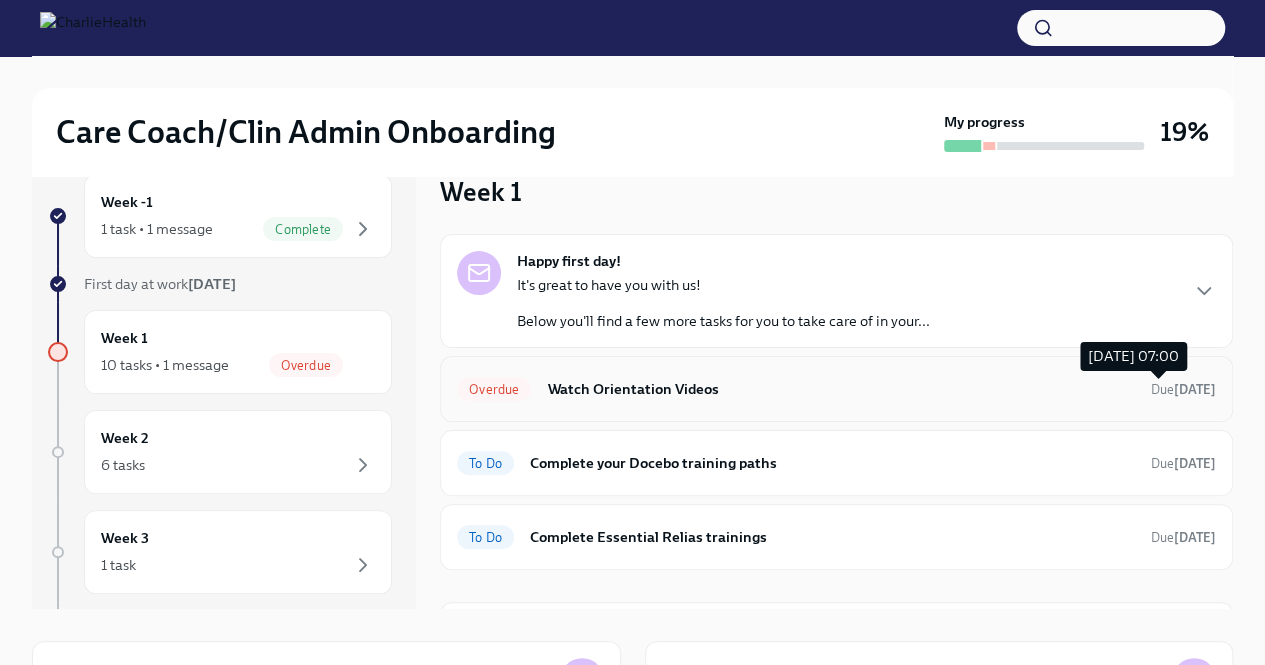 click on "Due  [DATE]" at bounding box center (1183, 389) 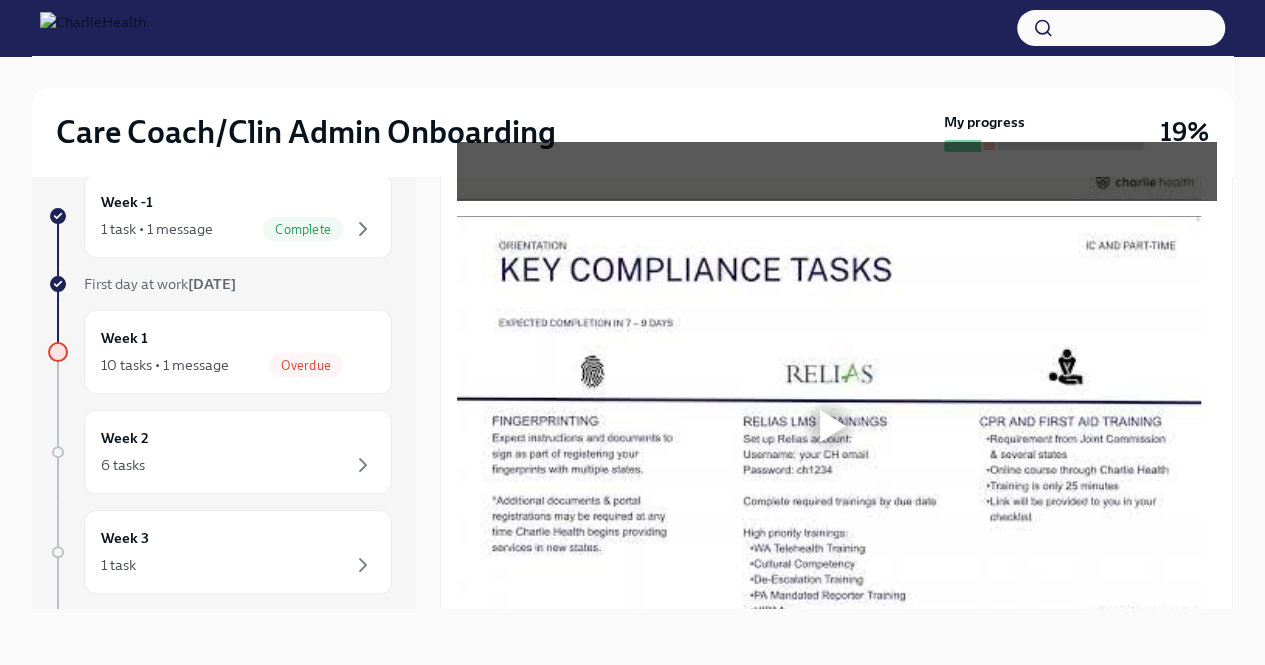 scroll, scrollTop: 862, scrollLeft: 0, axis: vertical 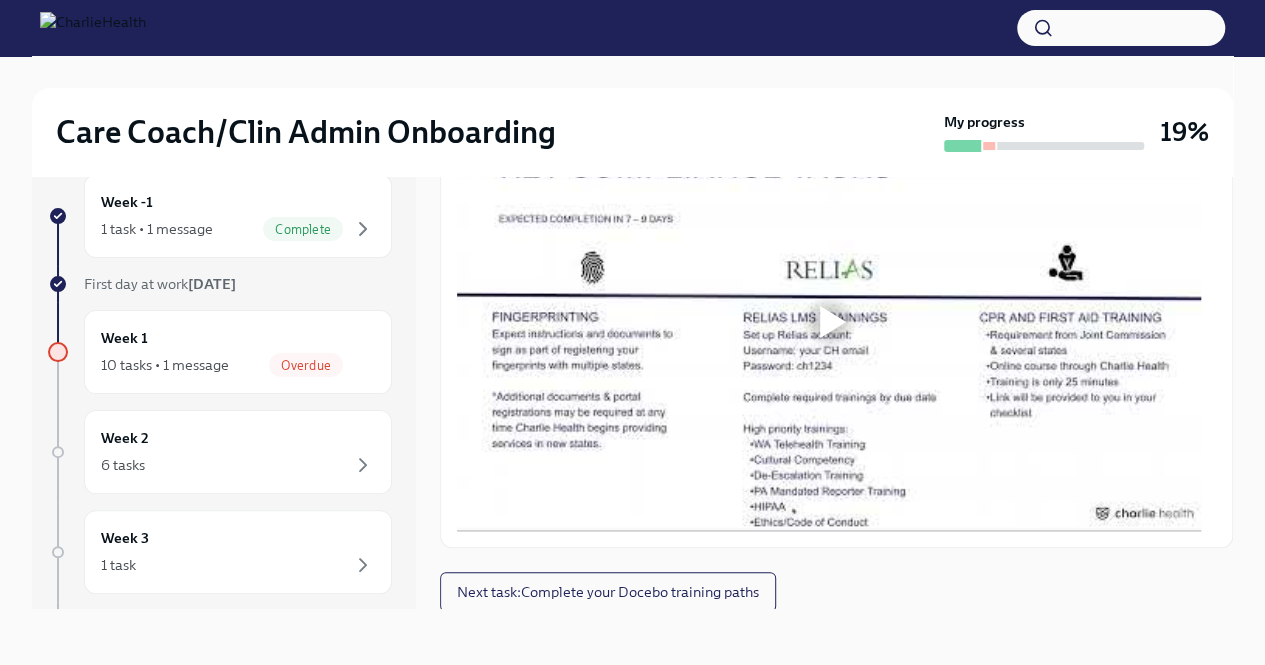 click at bounding box center (829, 321) 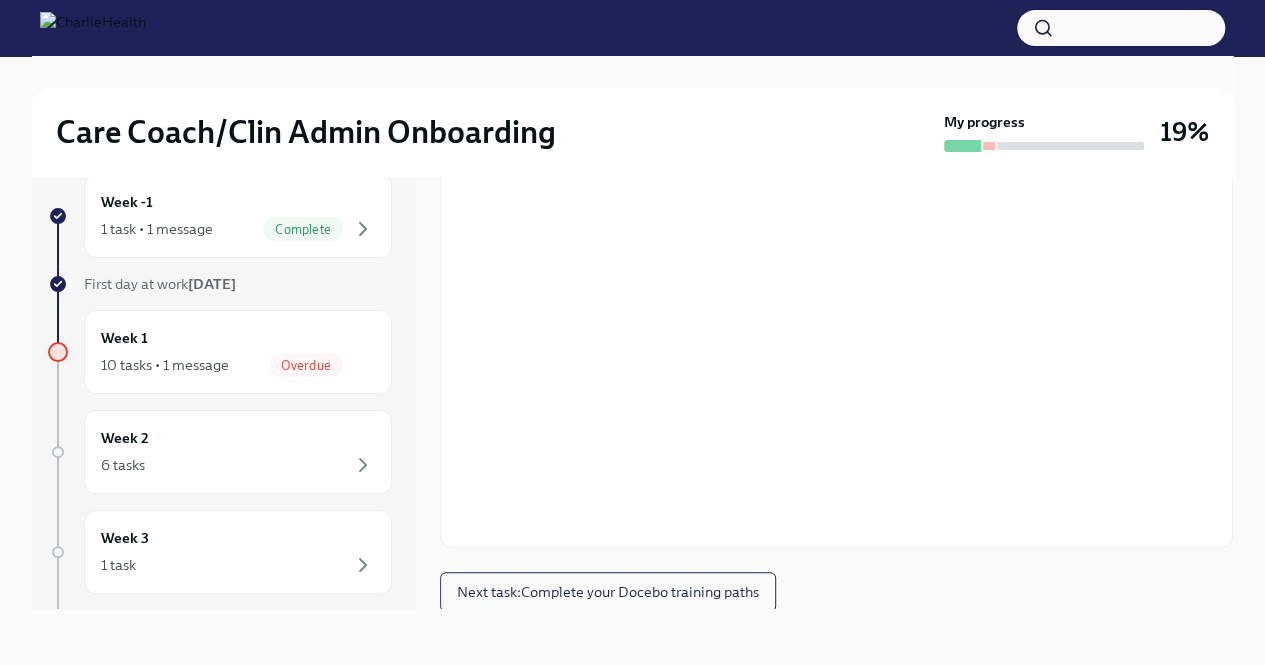 click on "My progress" at bounding box center (1044, 132) 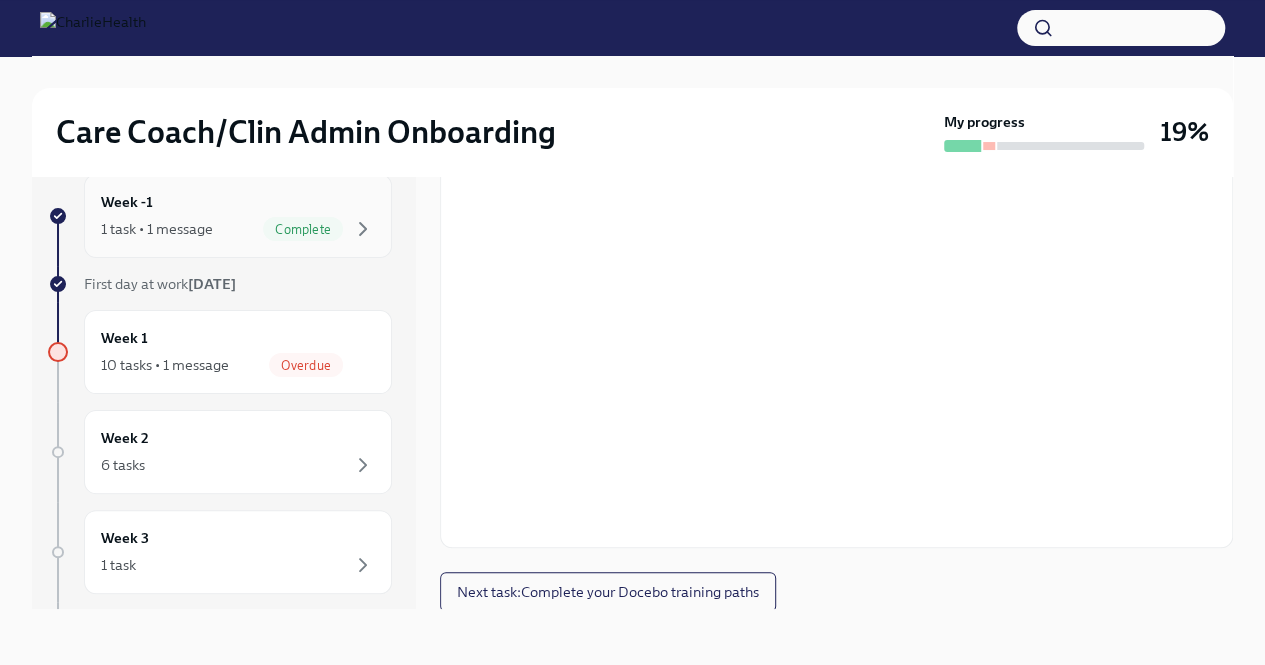 click on "Complete" at bounding box center (303, 229) 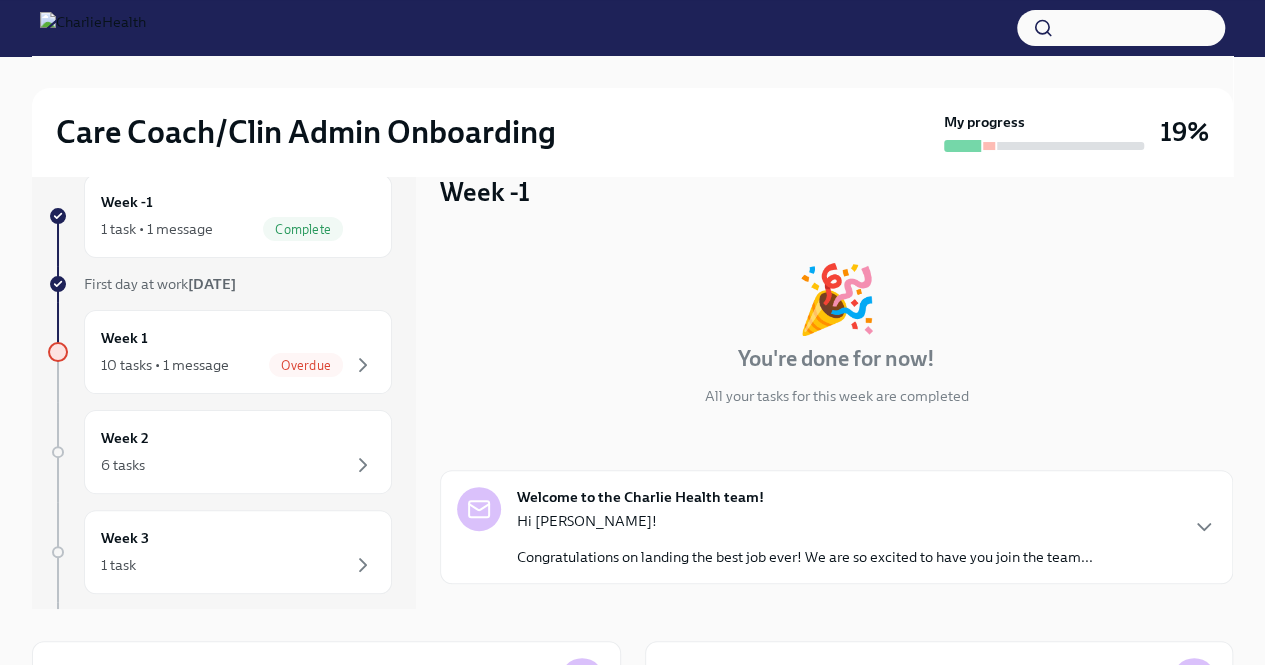 scroll, scrollTop: 117, scrollLeft: 0, axis: vertical 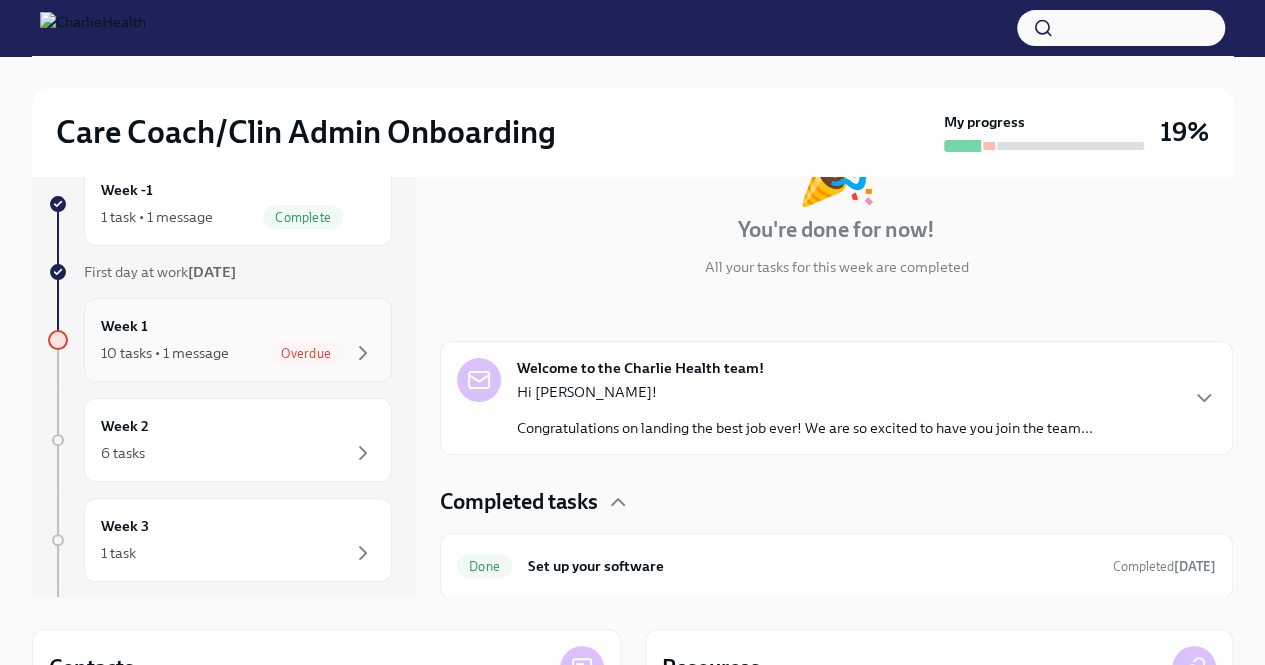 click on "Week 1 10 tasks • 1 message Overdue" at bounding box center (238, 340) 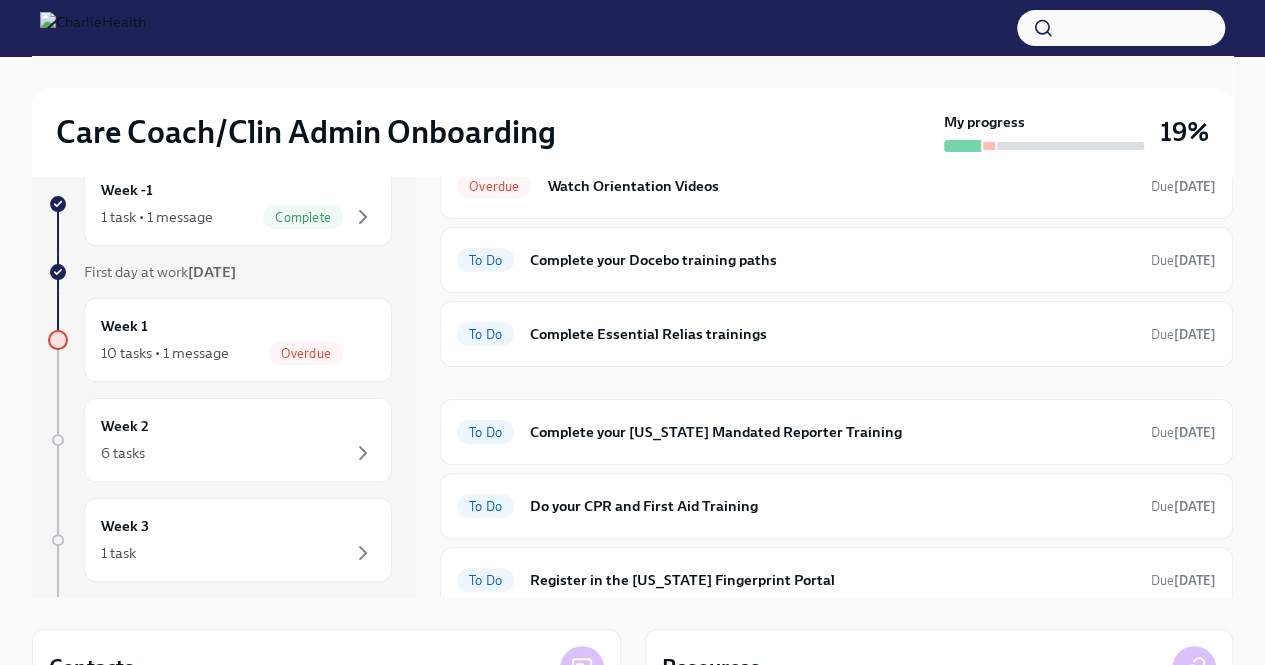 scroll, scrollTop: 0, scrollLeft: 0, axis: both 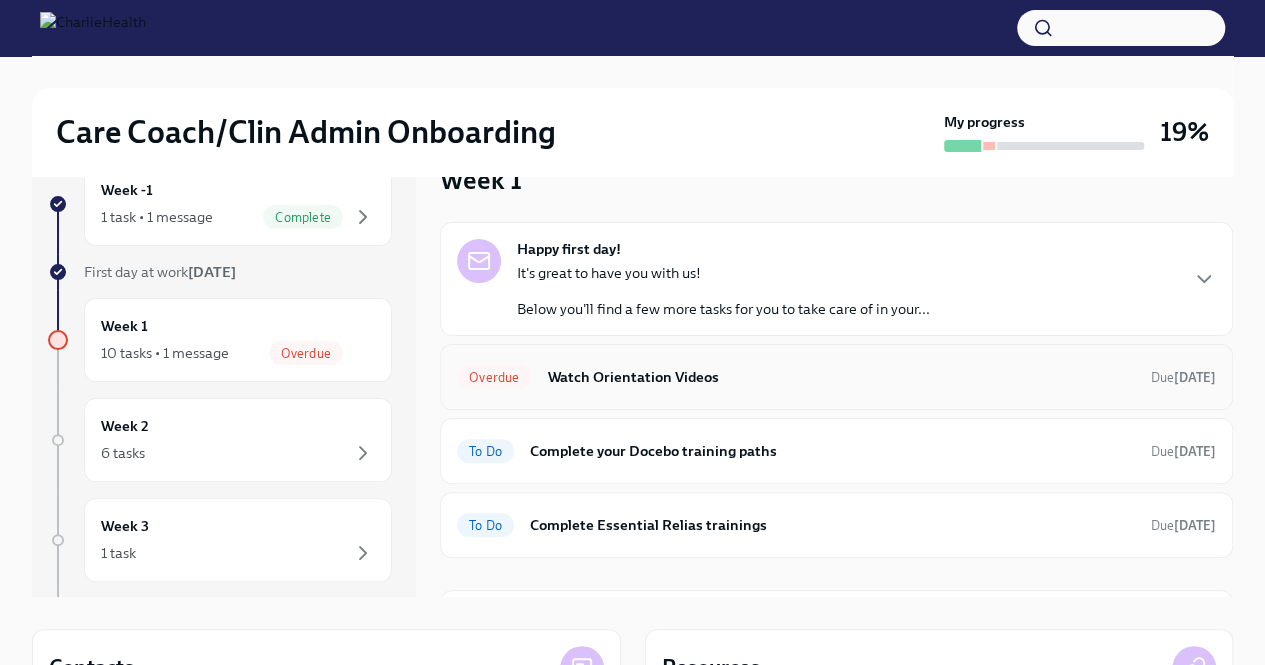 click on "Watch Orientation Videos" at bounding box center [841, 377] 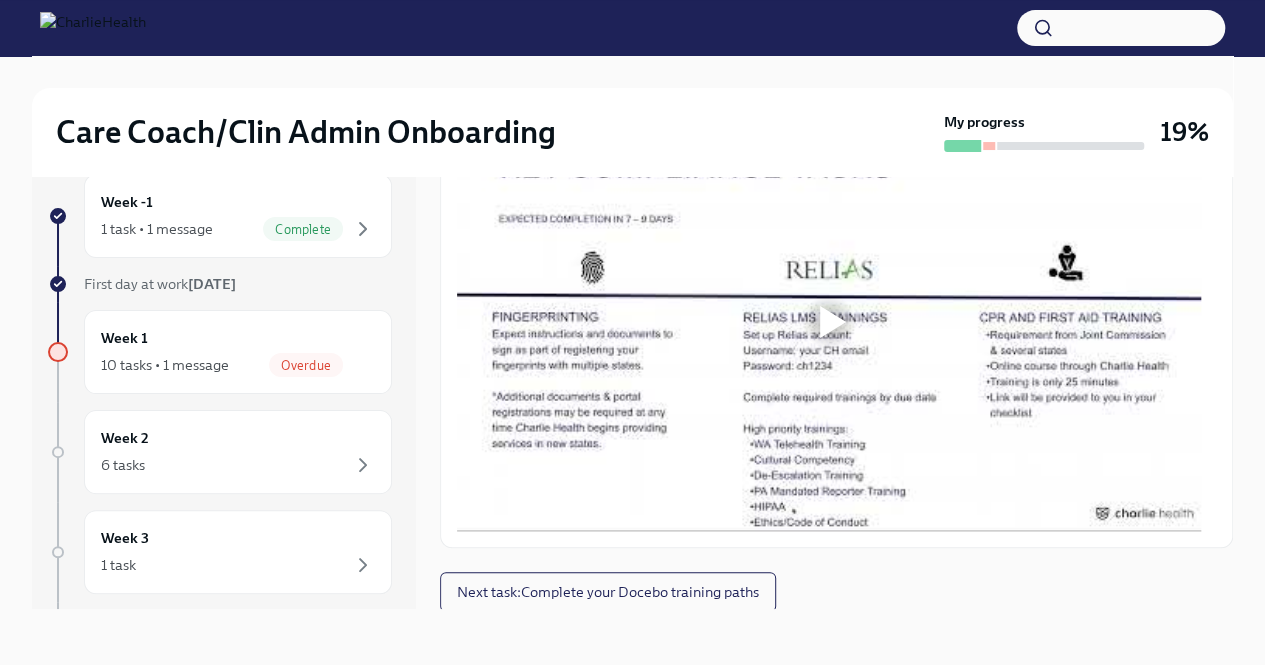 scroll, scrollTop: 0, scrollLeft: 0, axis: both 